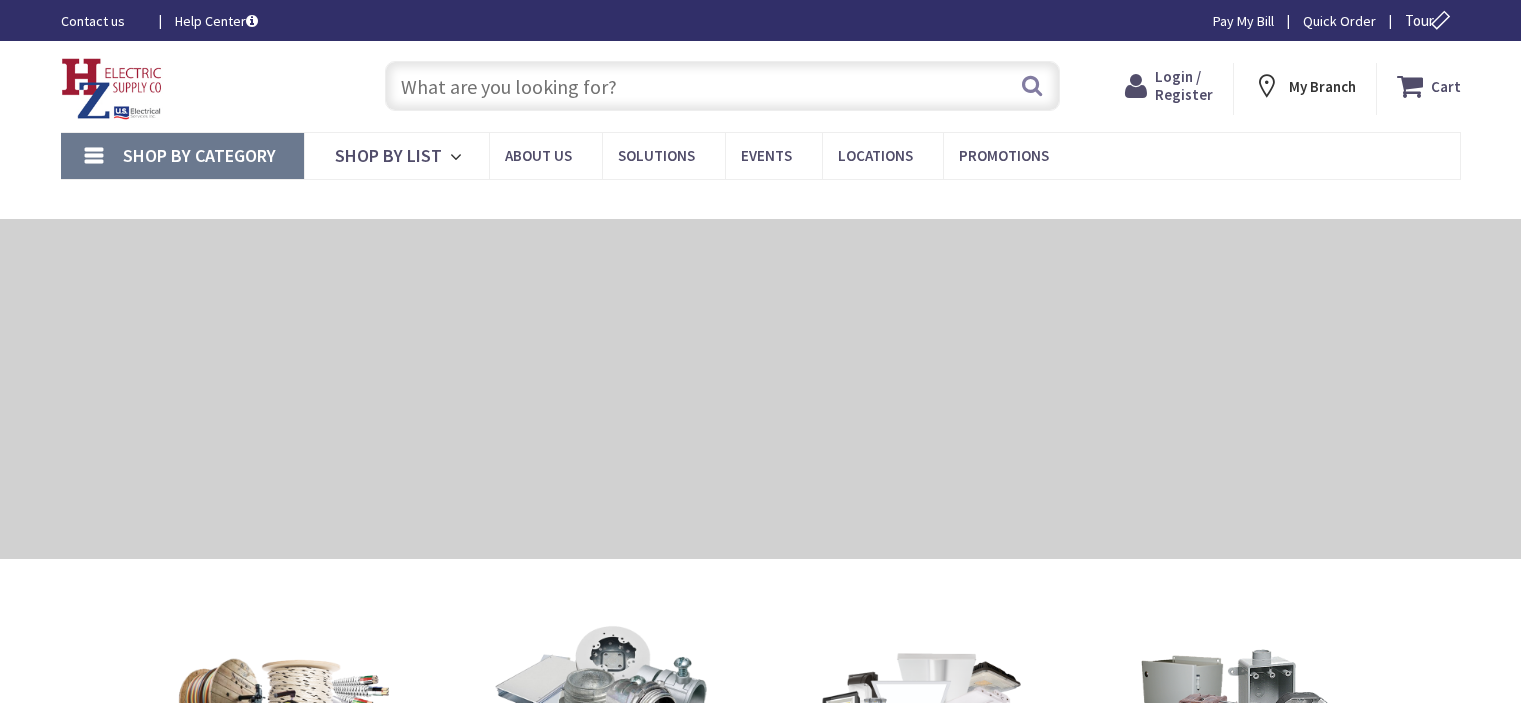 scroll, scrollTop: 0, scrollLeft: 0, axis: both 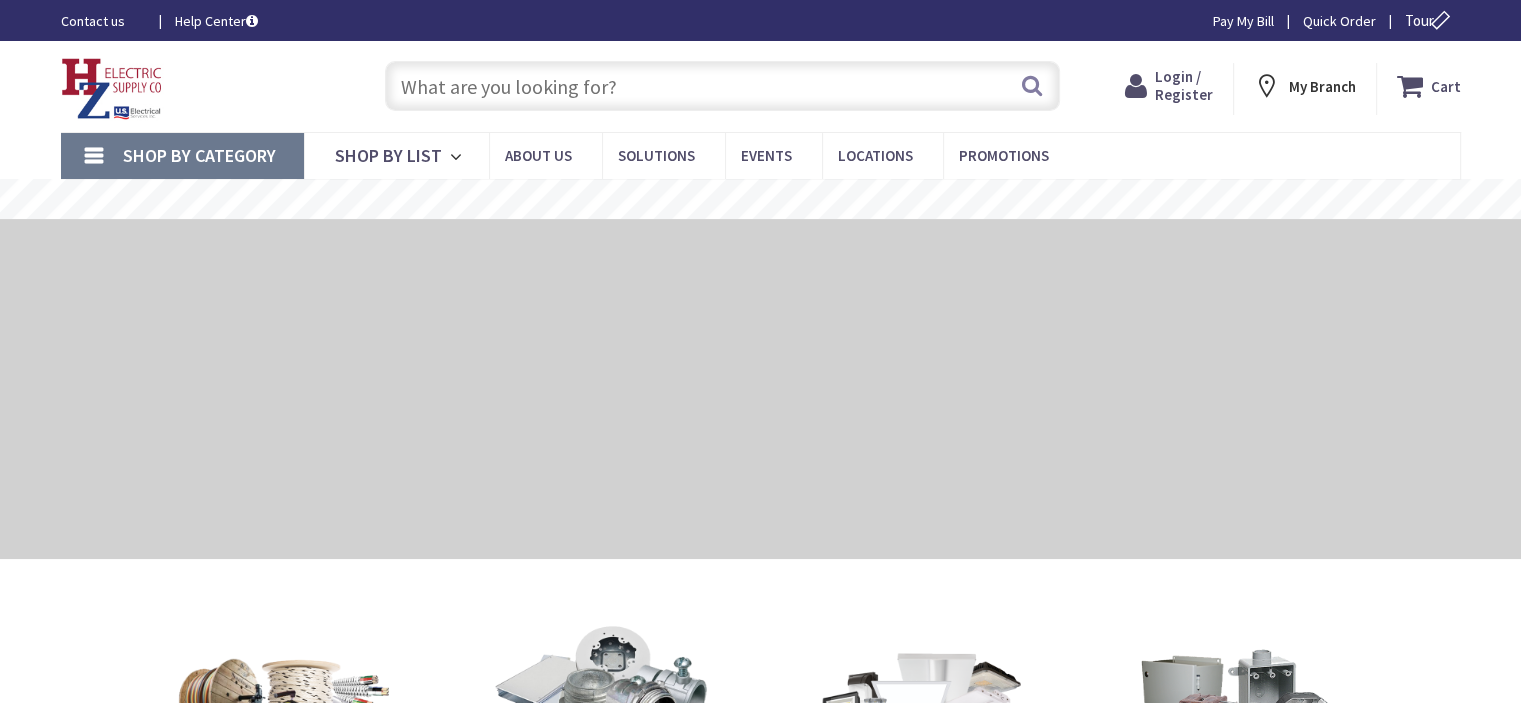 click at bounding box center (722, 86) 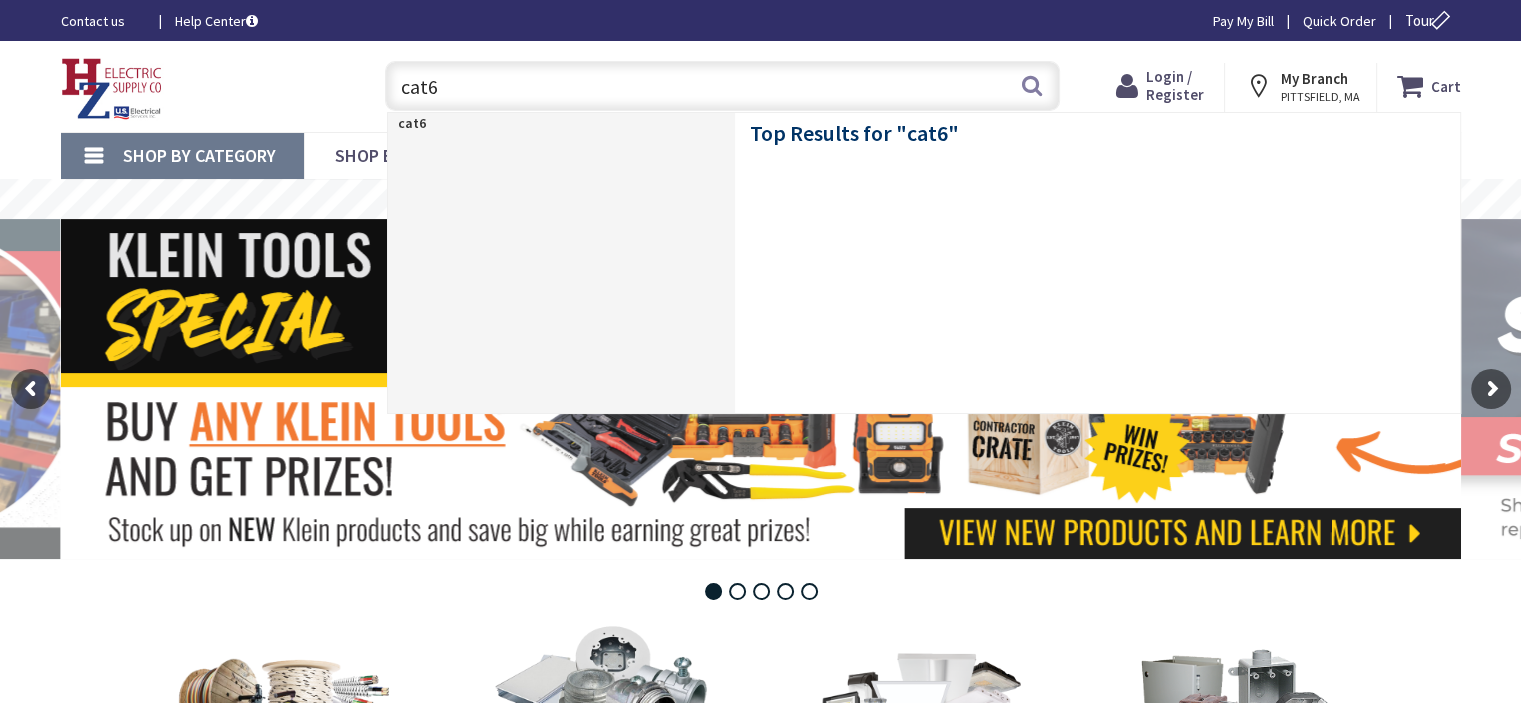 scroll, scrollTop: 0, scrollLeft: 0, axis: both 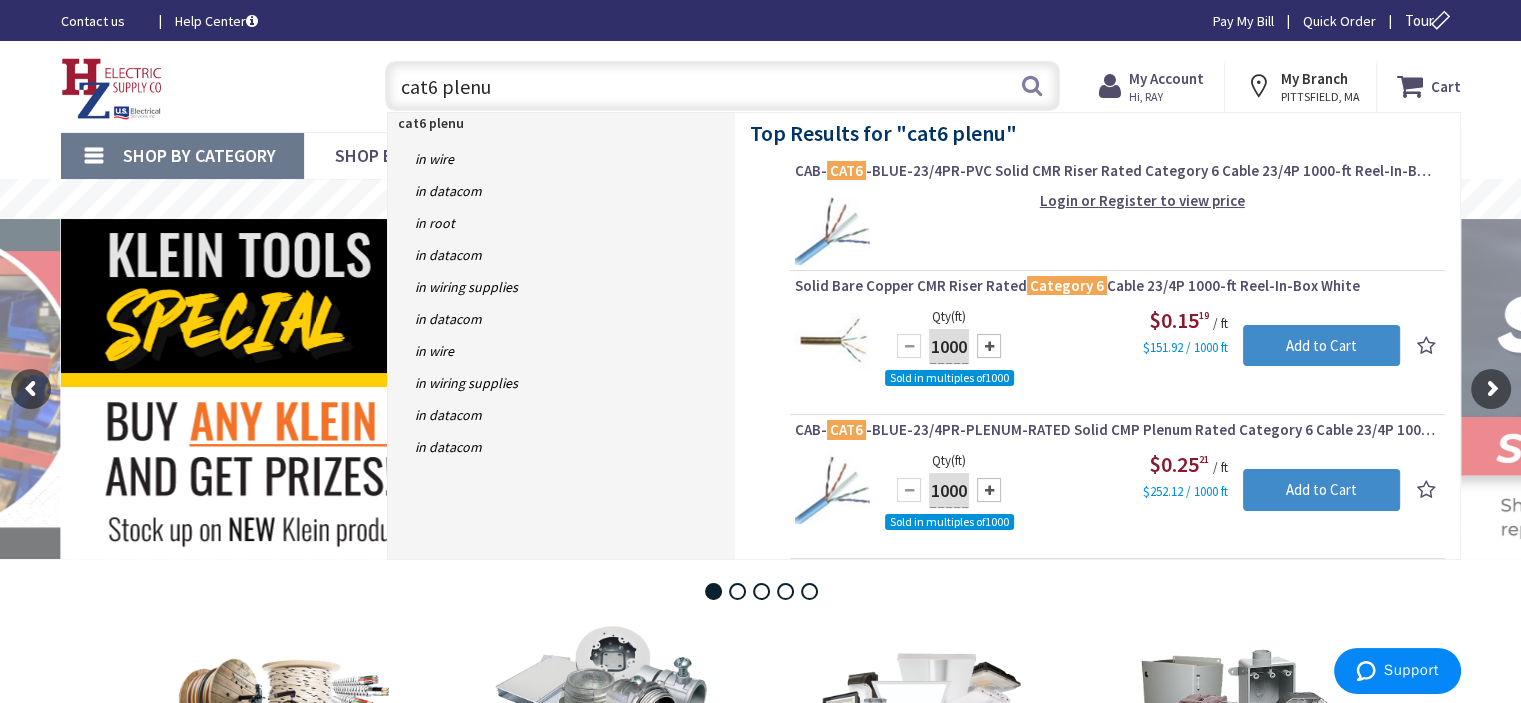 type on "cat6 plenum" 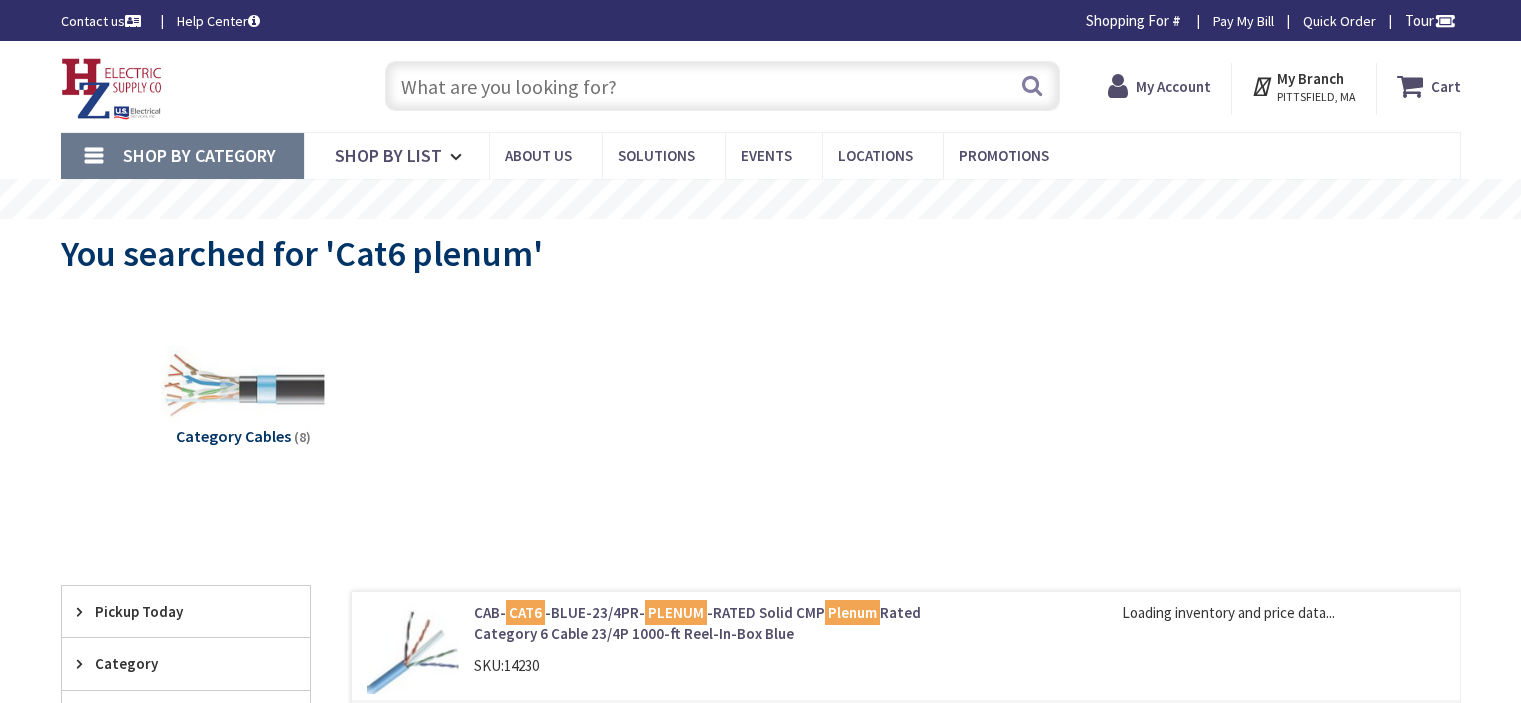 scroll, scrollTop: 0, scrollLeft: 0, axis: both 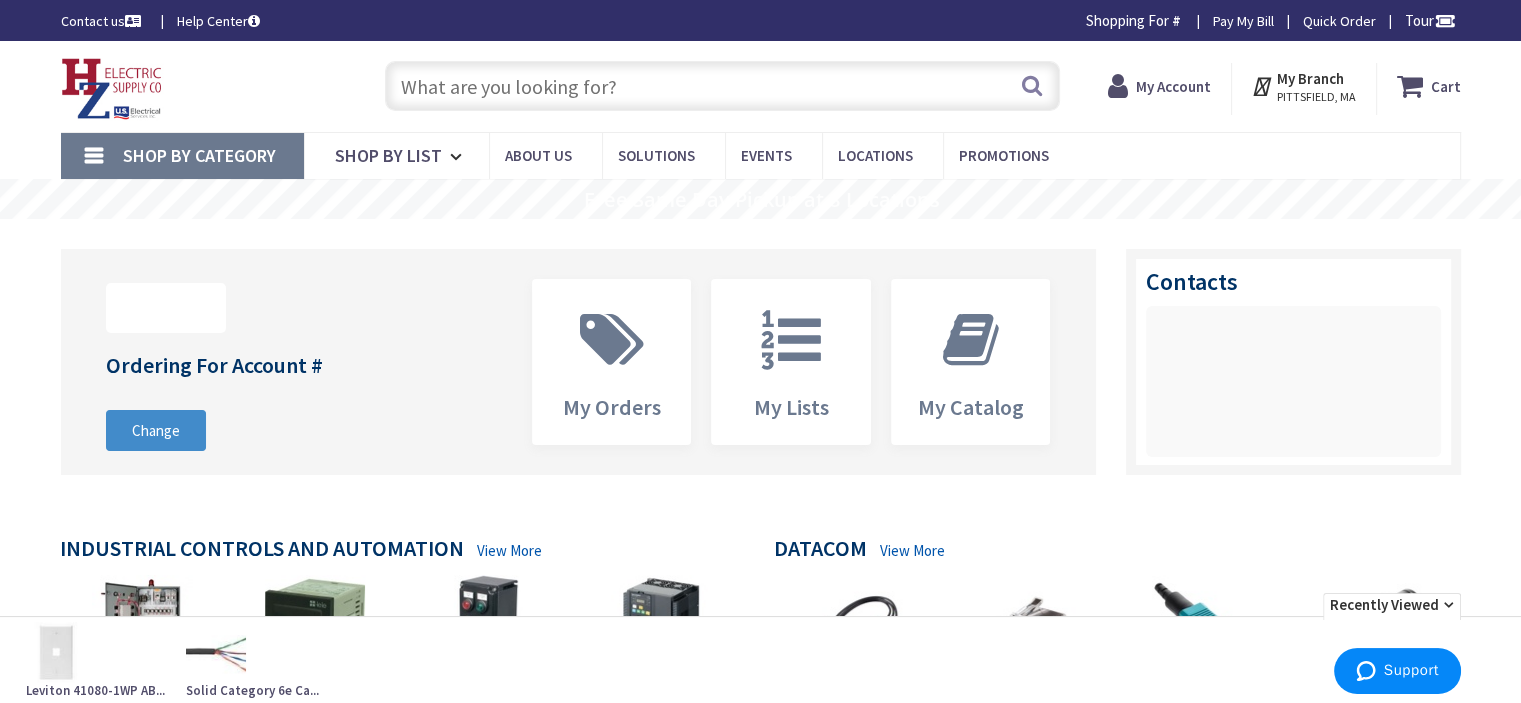 click at bounding box center (722, 86) 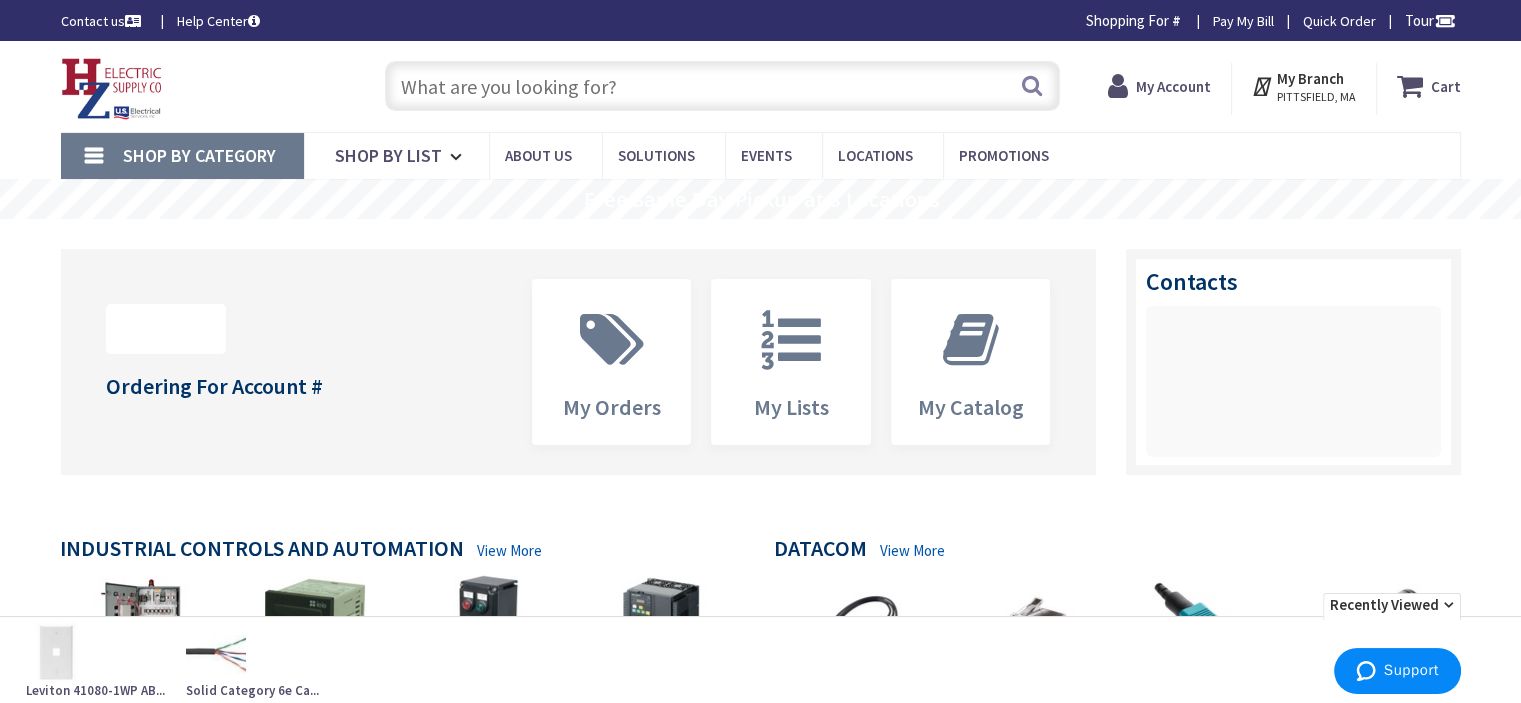 scroll, scrollTop: 0, scrollLeft: 0, axis: both 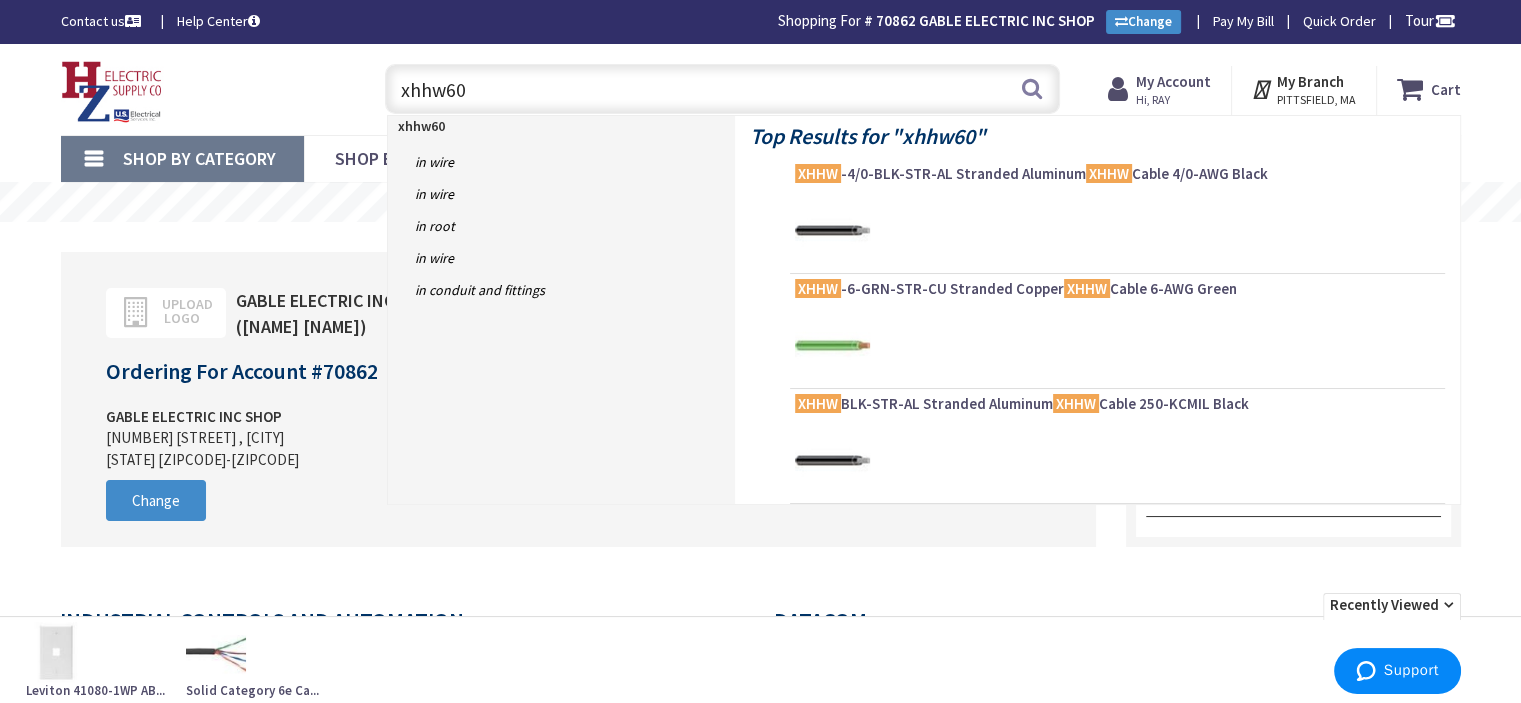 type on "xhhw600" 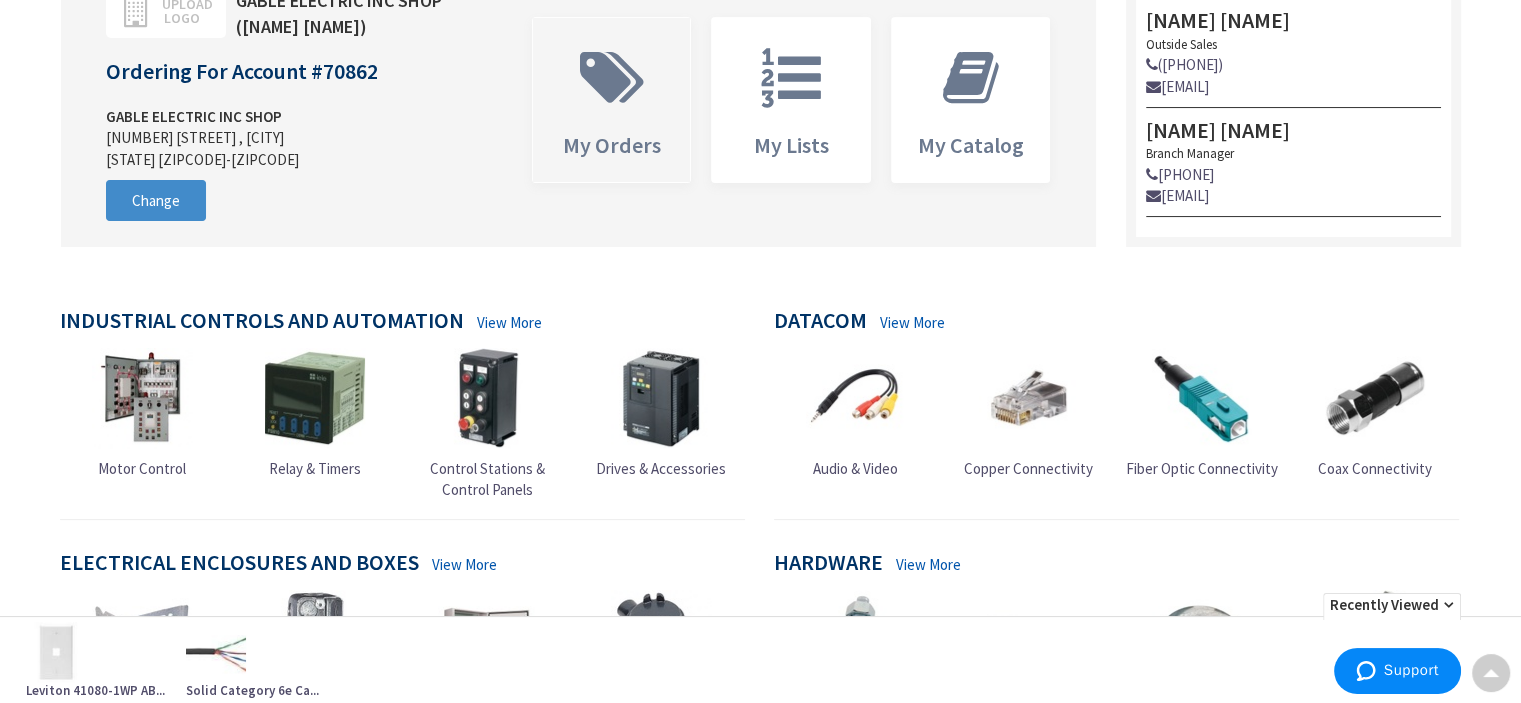 scroll, scrollTop: 137, scrollLeft: 0, axis: vertical 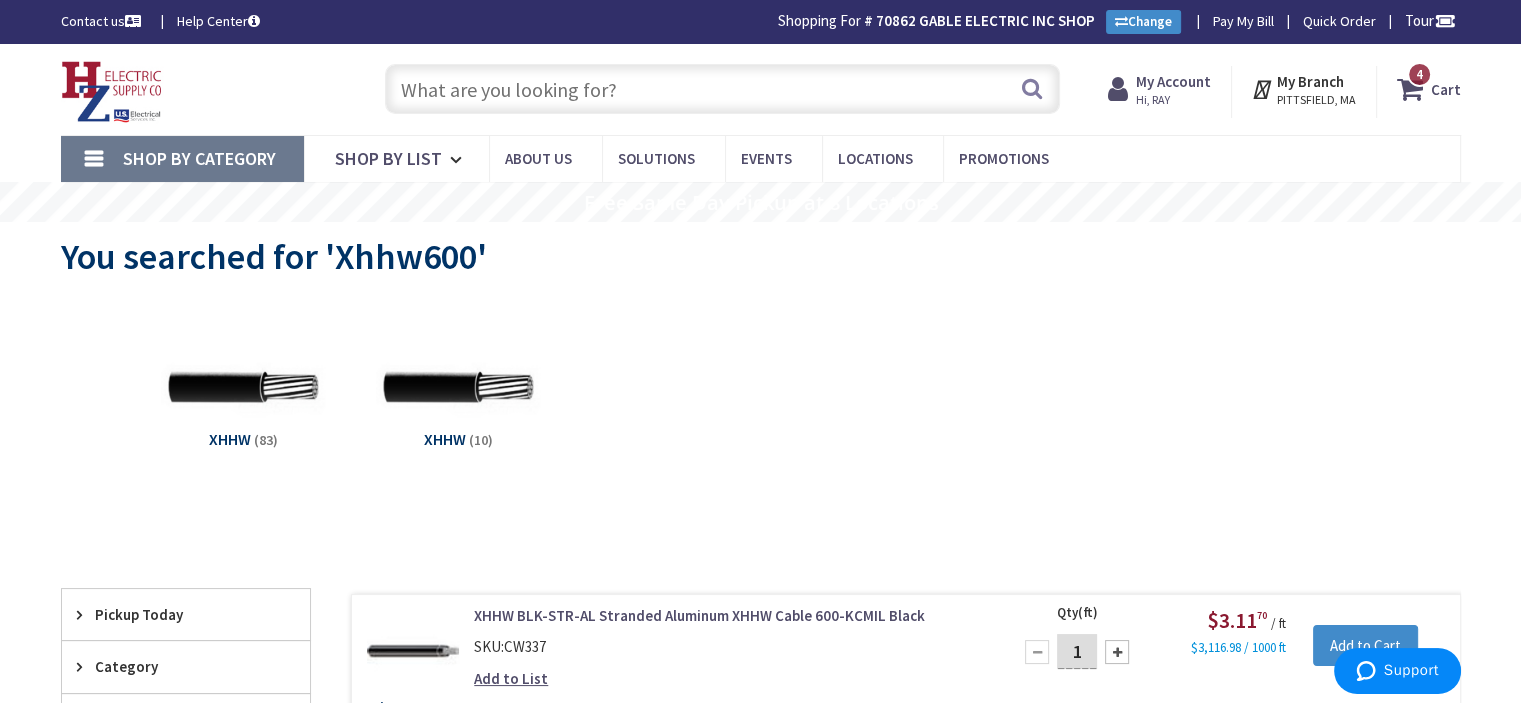 click at bounding box center [722, 89] 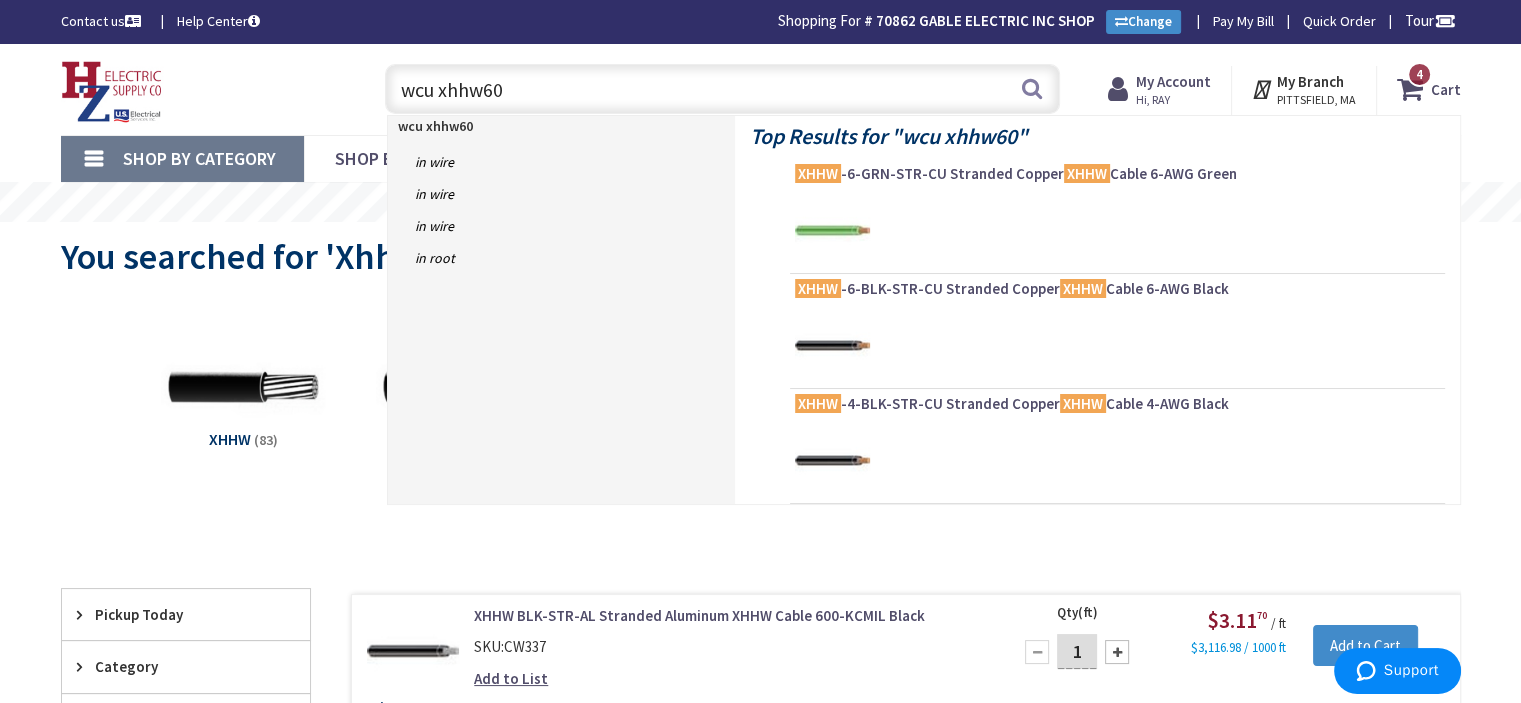 type on "wcu xhhw600" 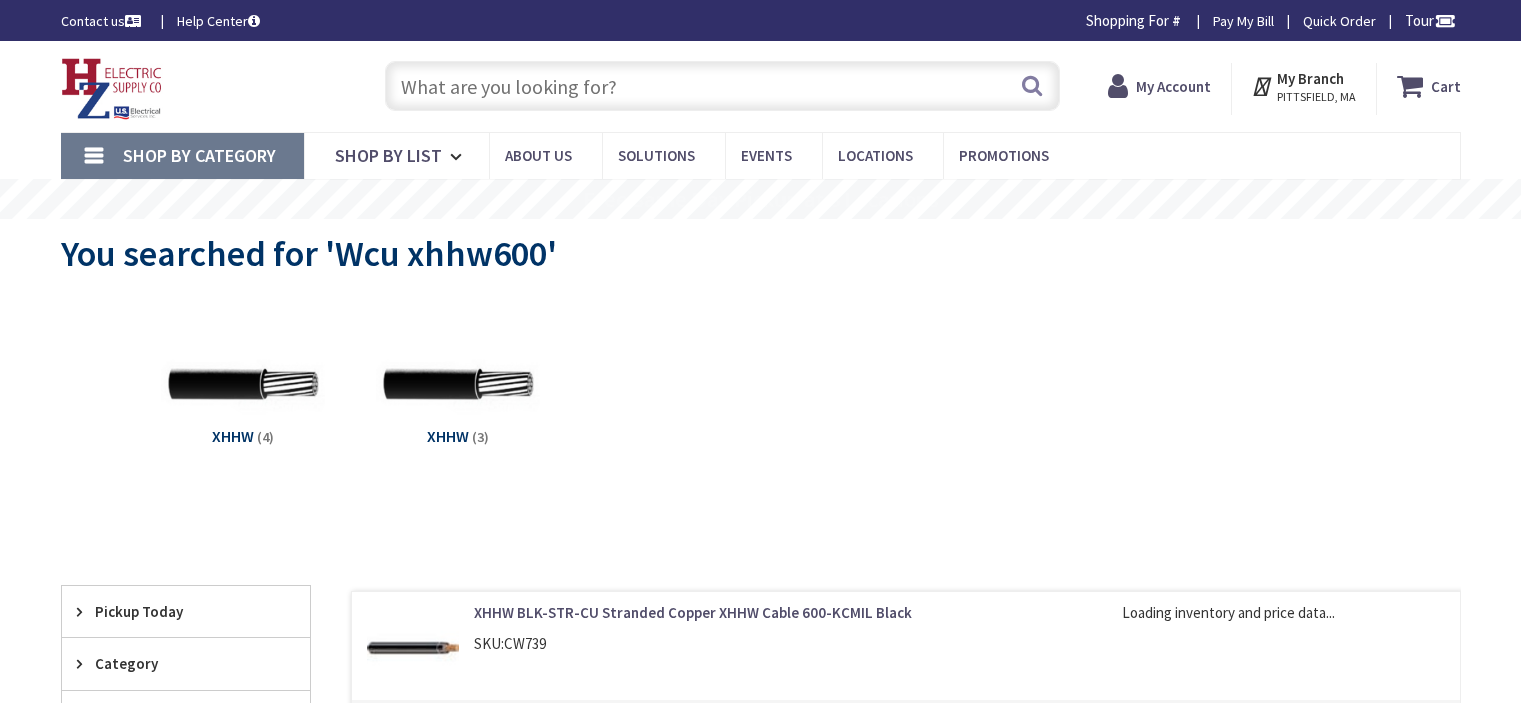 scroll, scrollTop: 0, scrollLeft: 0, axis: both 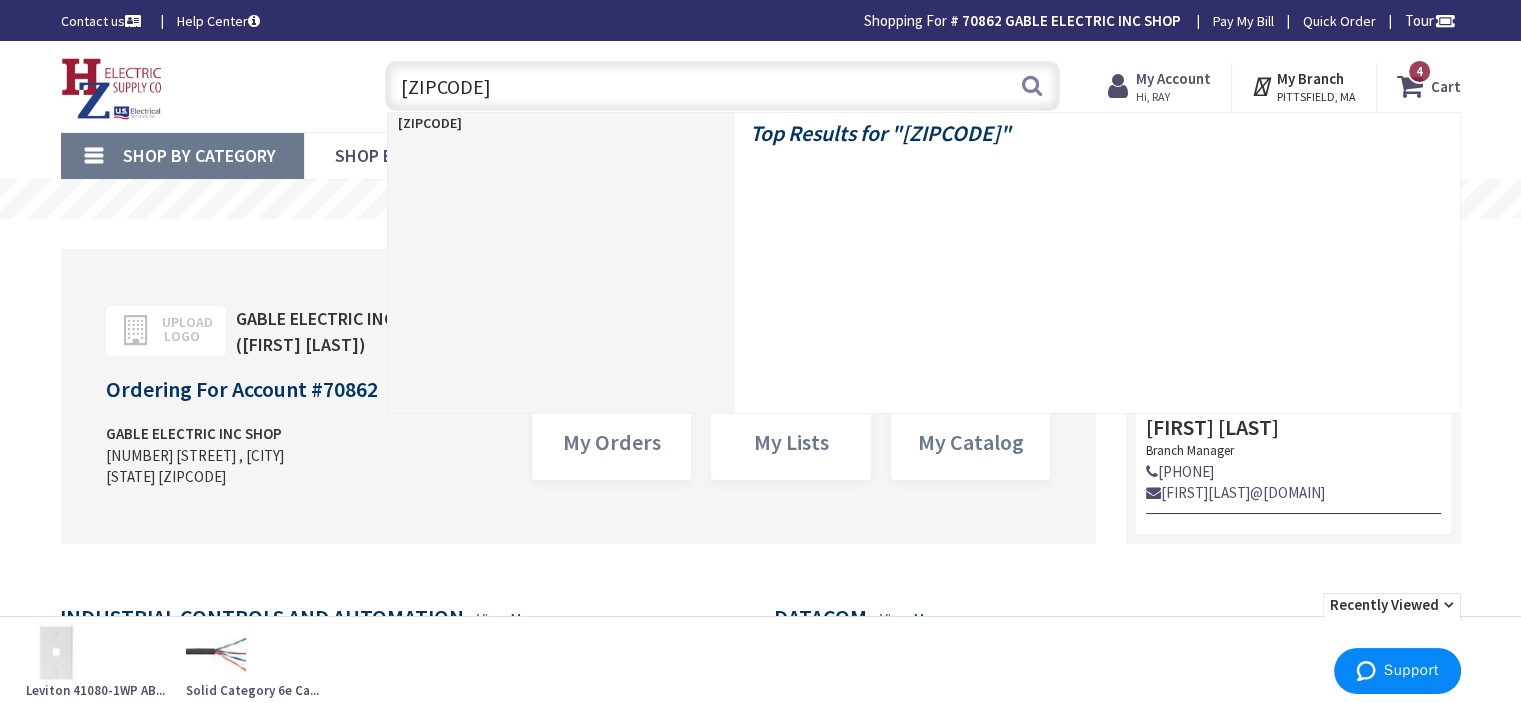 type on "[ZIPCODE]" 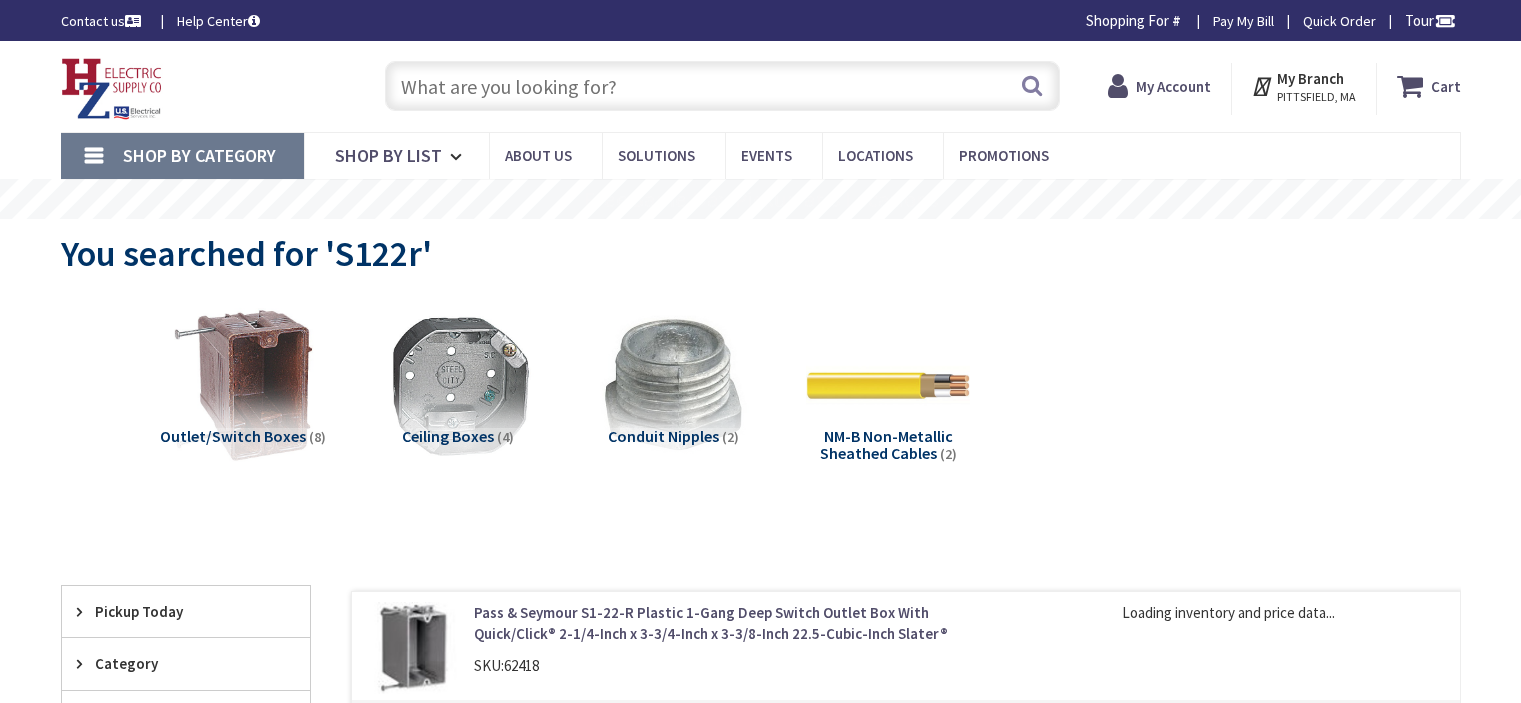 scroll, scrollTop: 0, scrollLeft: 0, axis: both 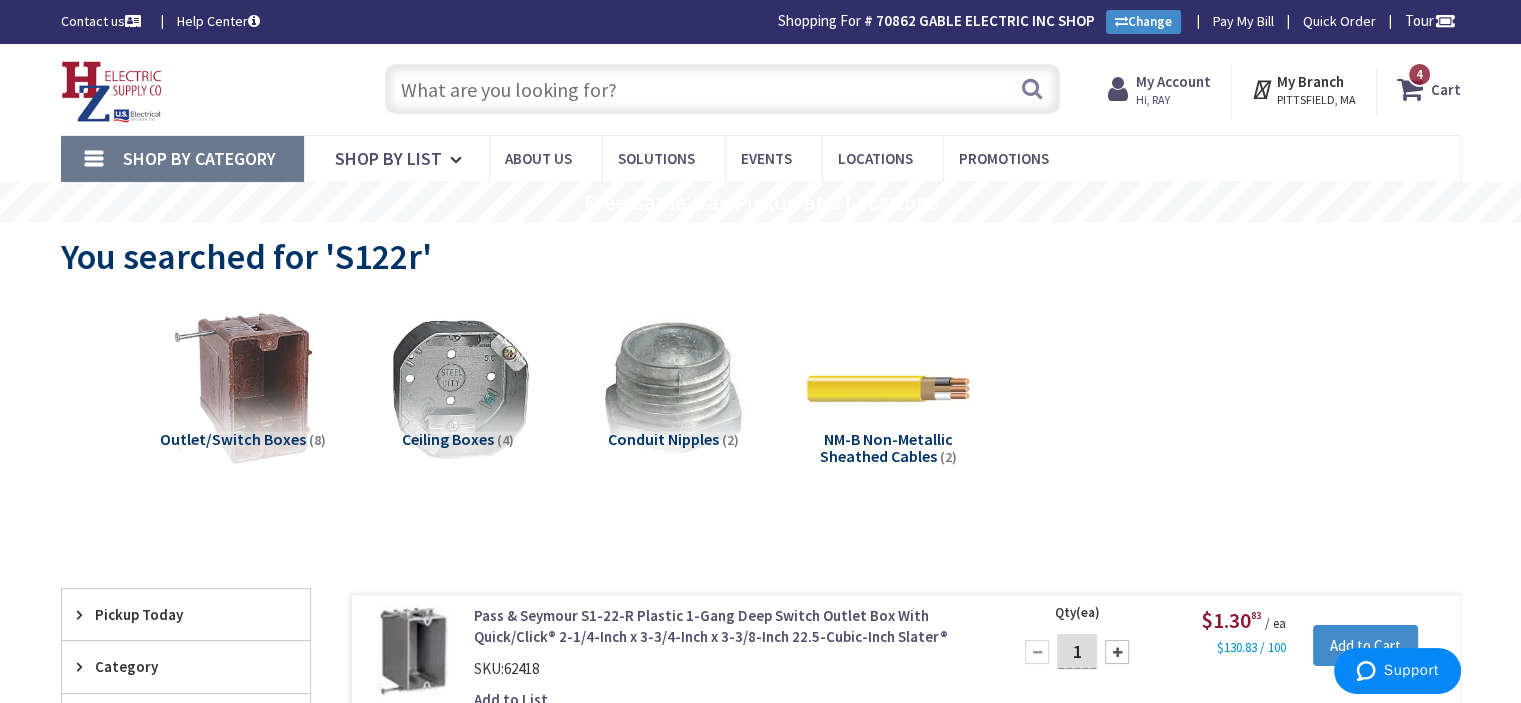 click at bounding box center (722, 89) 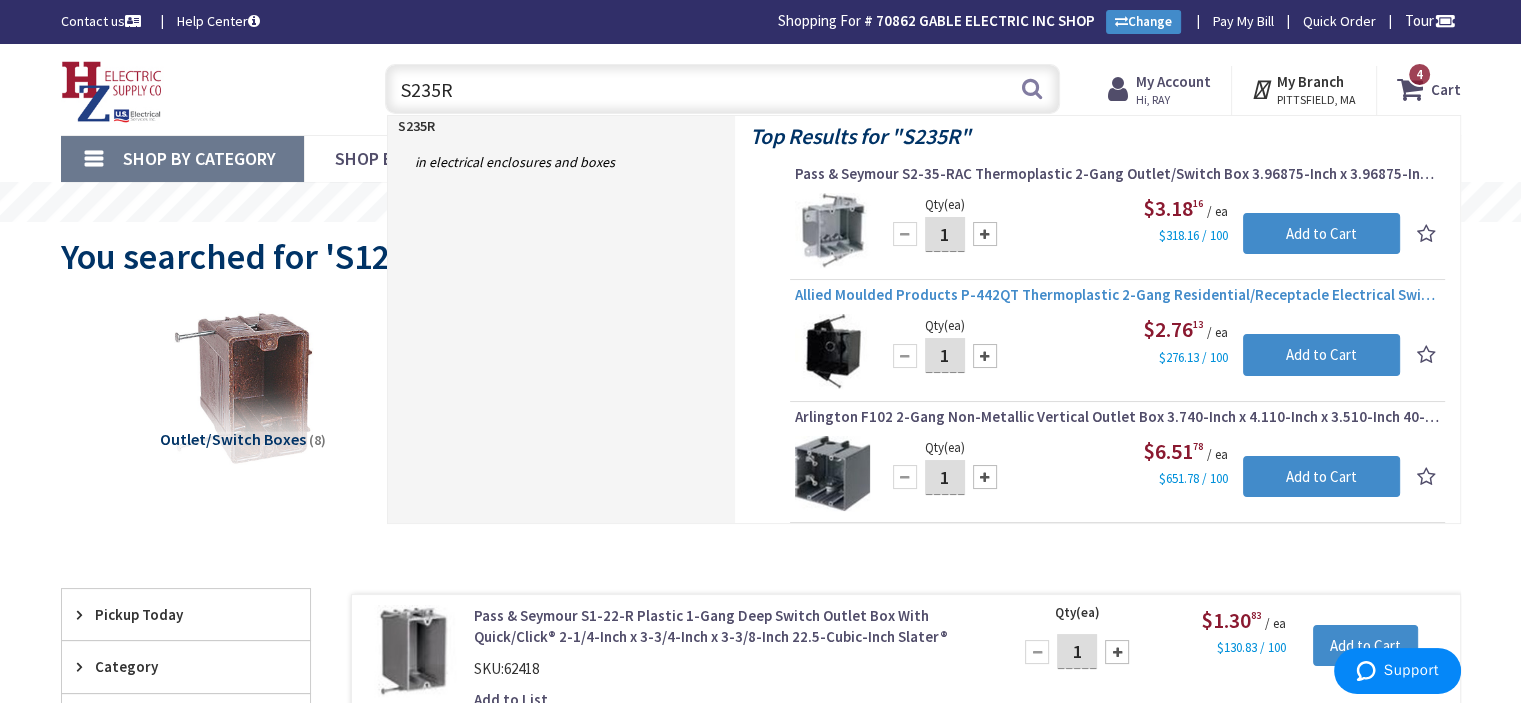 type on "S235R" 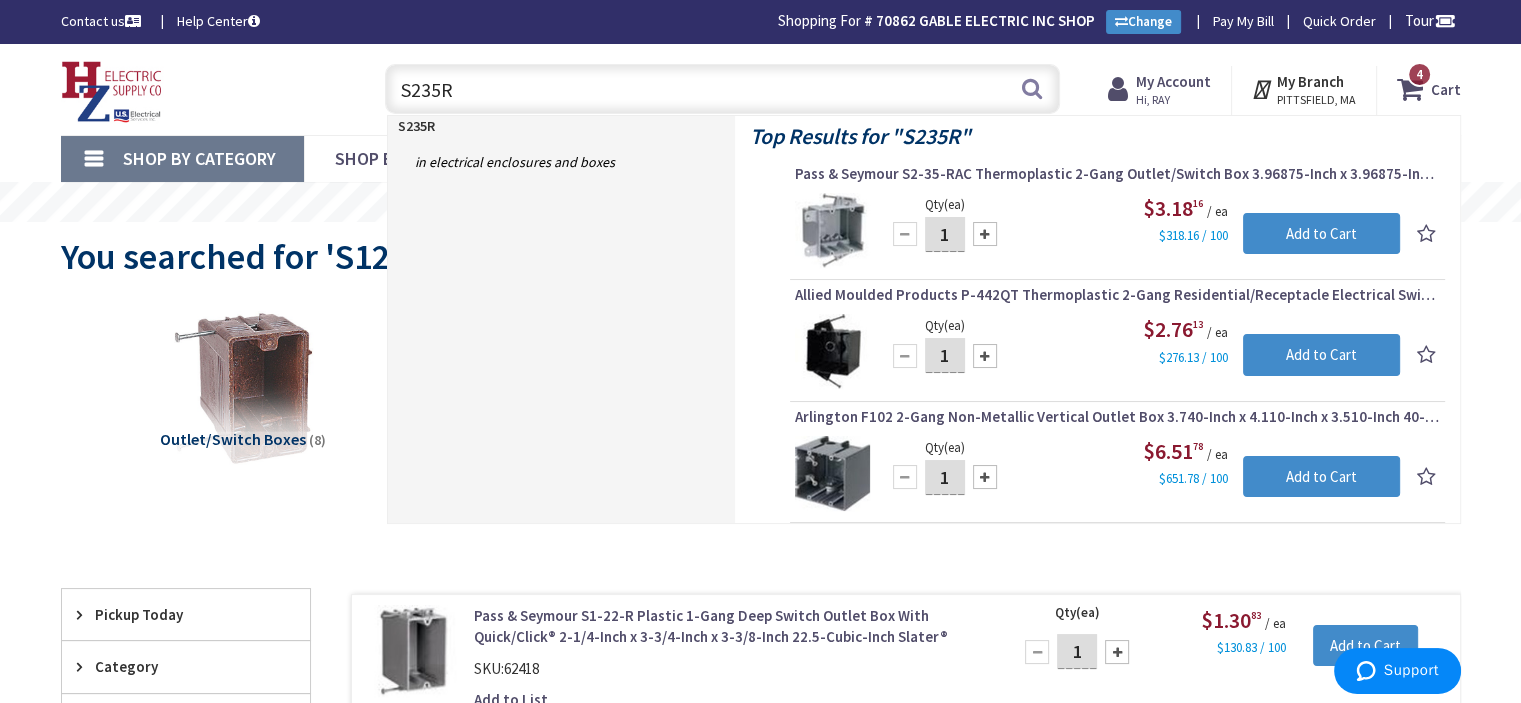 click on "Allied Moulded Products P-442QT Thermoplastic 2-Gang Residential/Receptacle Electrical Switch Box 4-Inch x 3-3/4-Inch x 3-9/16-Inch 43.5-Cubic-Inch FlexBox®" at bounding box center (1117, 295) 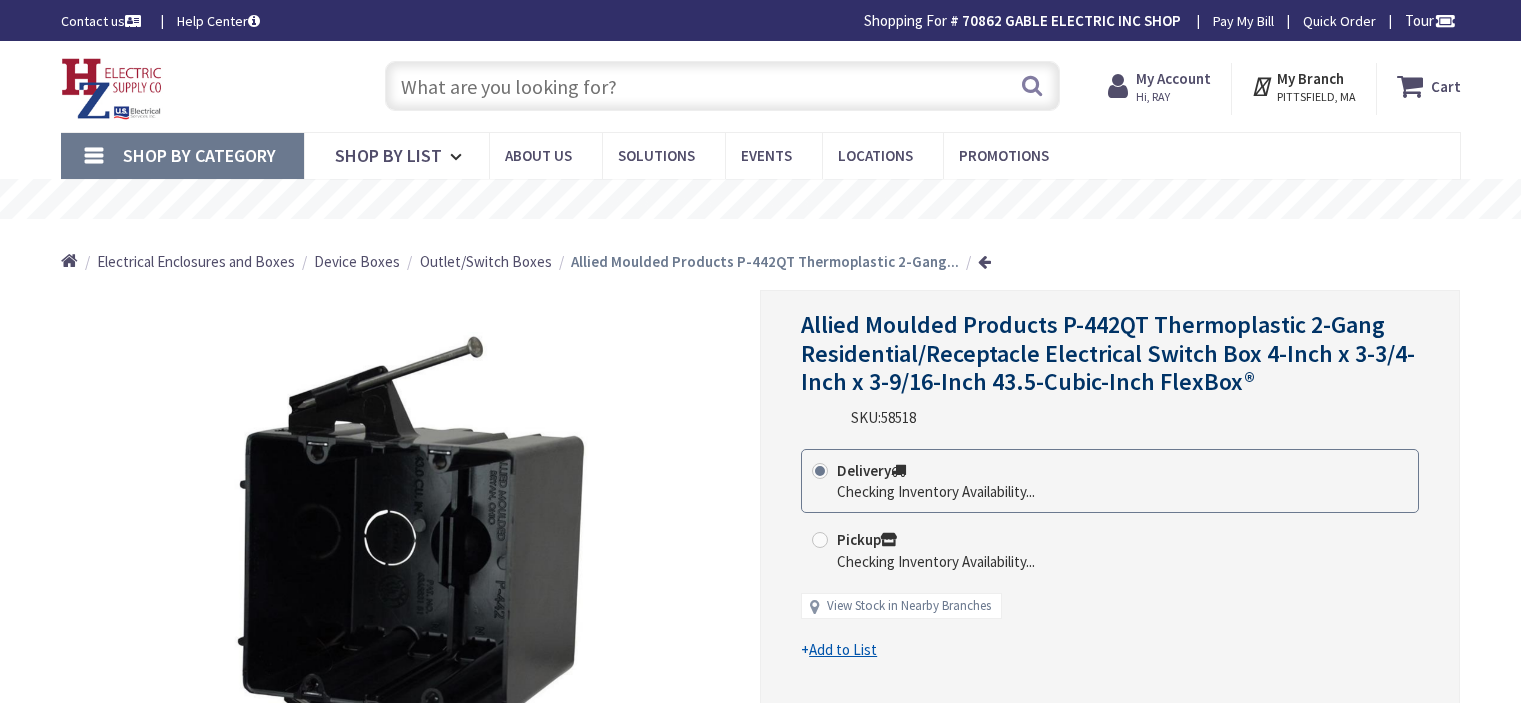 scroll, scrollTop: 0, scrollLeft: 0, axis: both 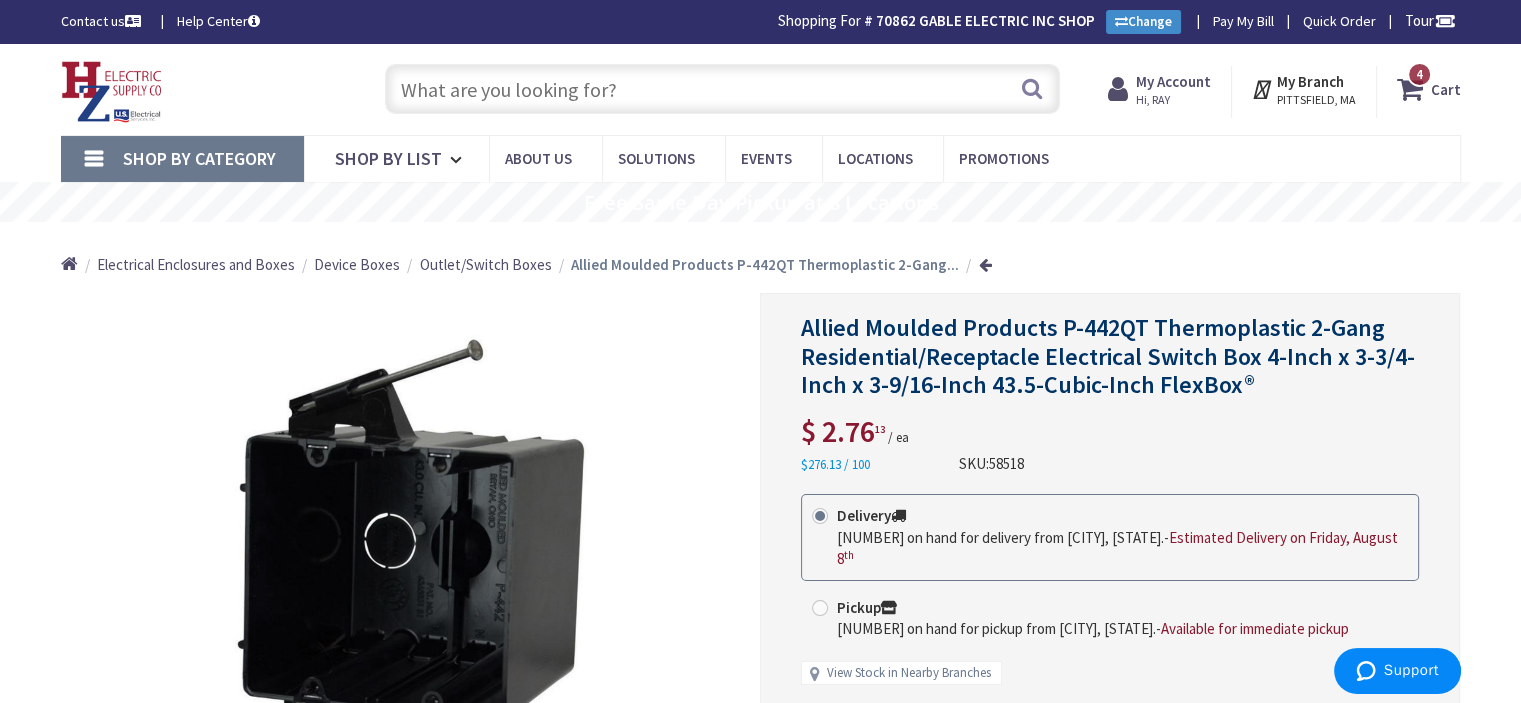 click at bounding box center (722, 89) 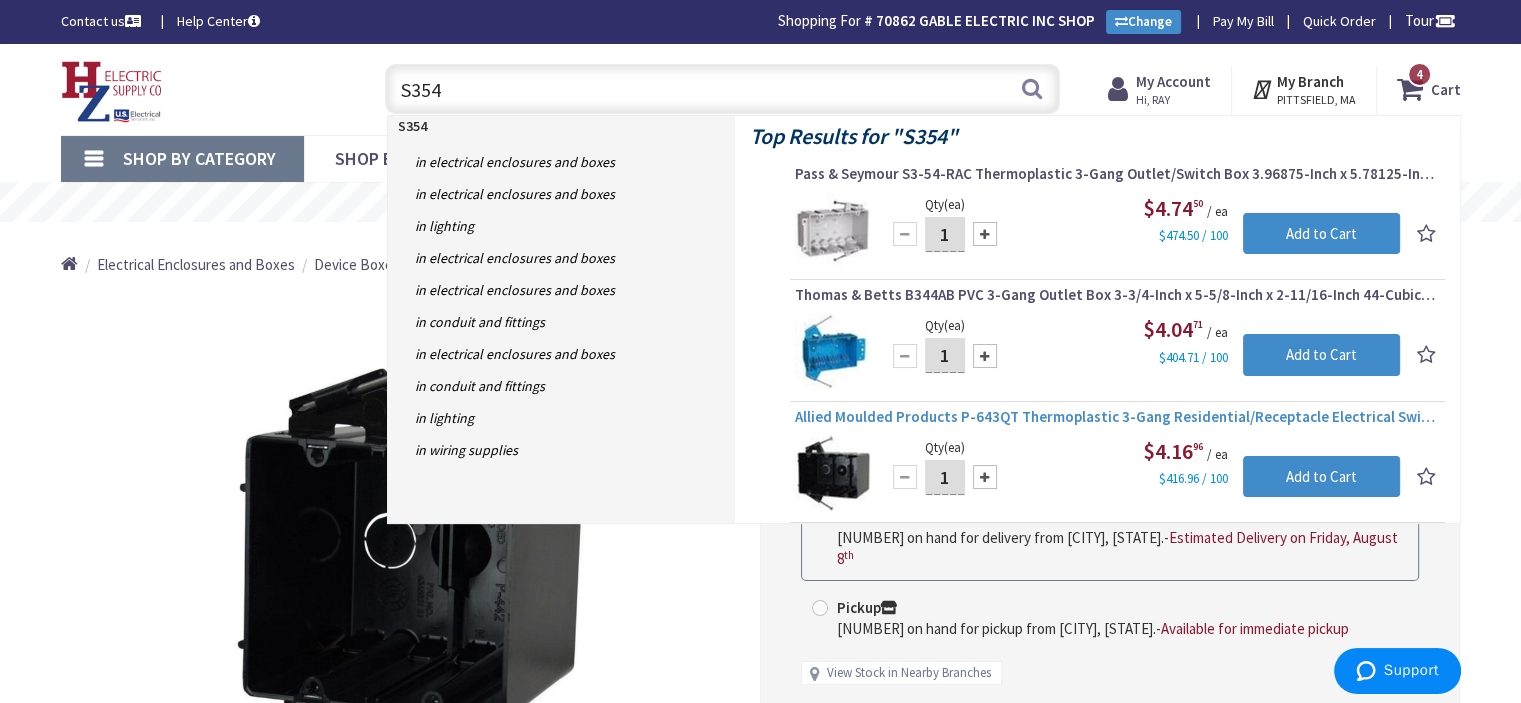 type on "S354" 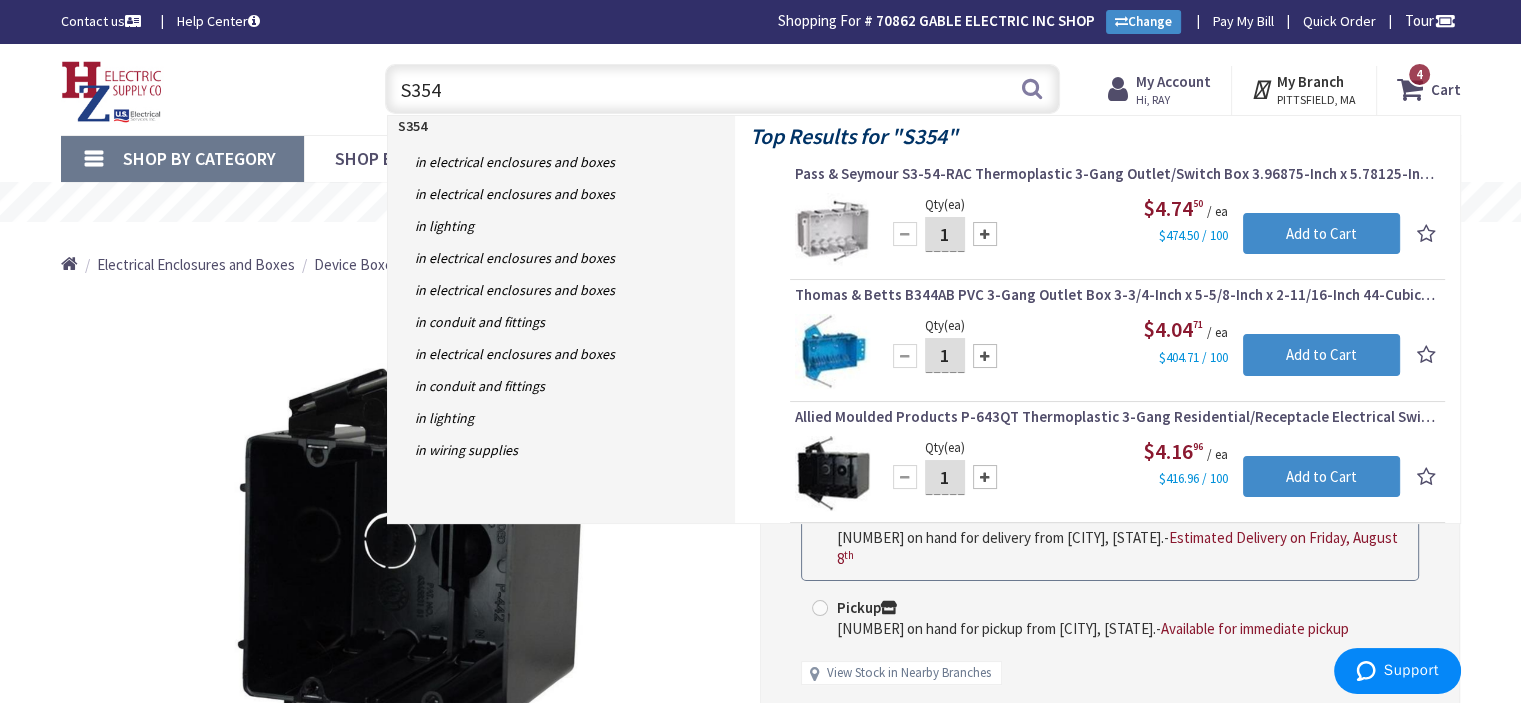 click on "Allied Moulded Products P-643QT Thermoplastic 3-Gang Residential/Receptacle Electrical Switch Box 5-13/16-Inch x 3-3/4-Inch x 3-9/16-Inch 64-Cubic-Inch FlexBox®" at bounding box center (1117, 417) 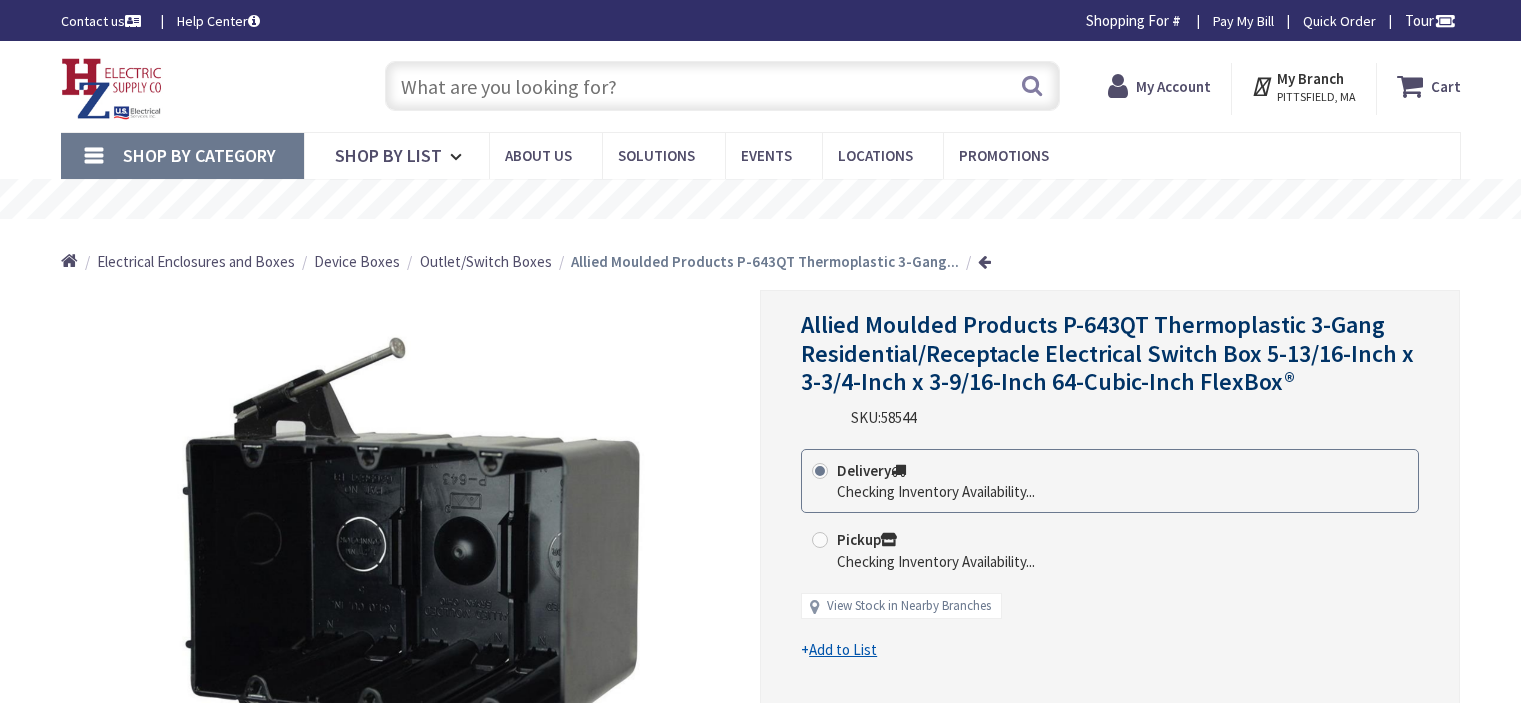 scroll, scrollTop: 0, scrollLeft: 0, axis: both 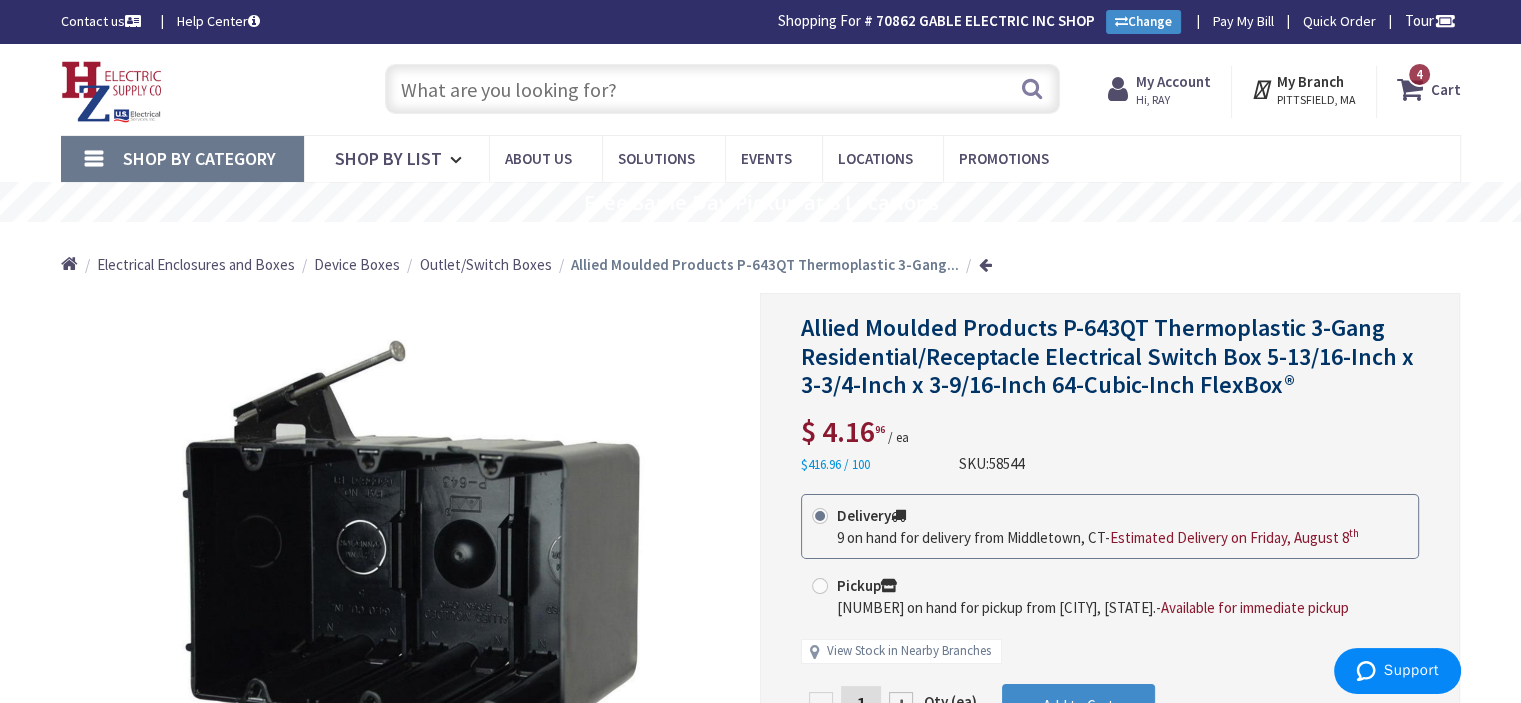 click at bounding box center [722, 89] 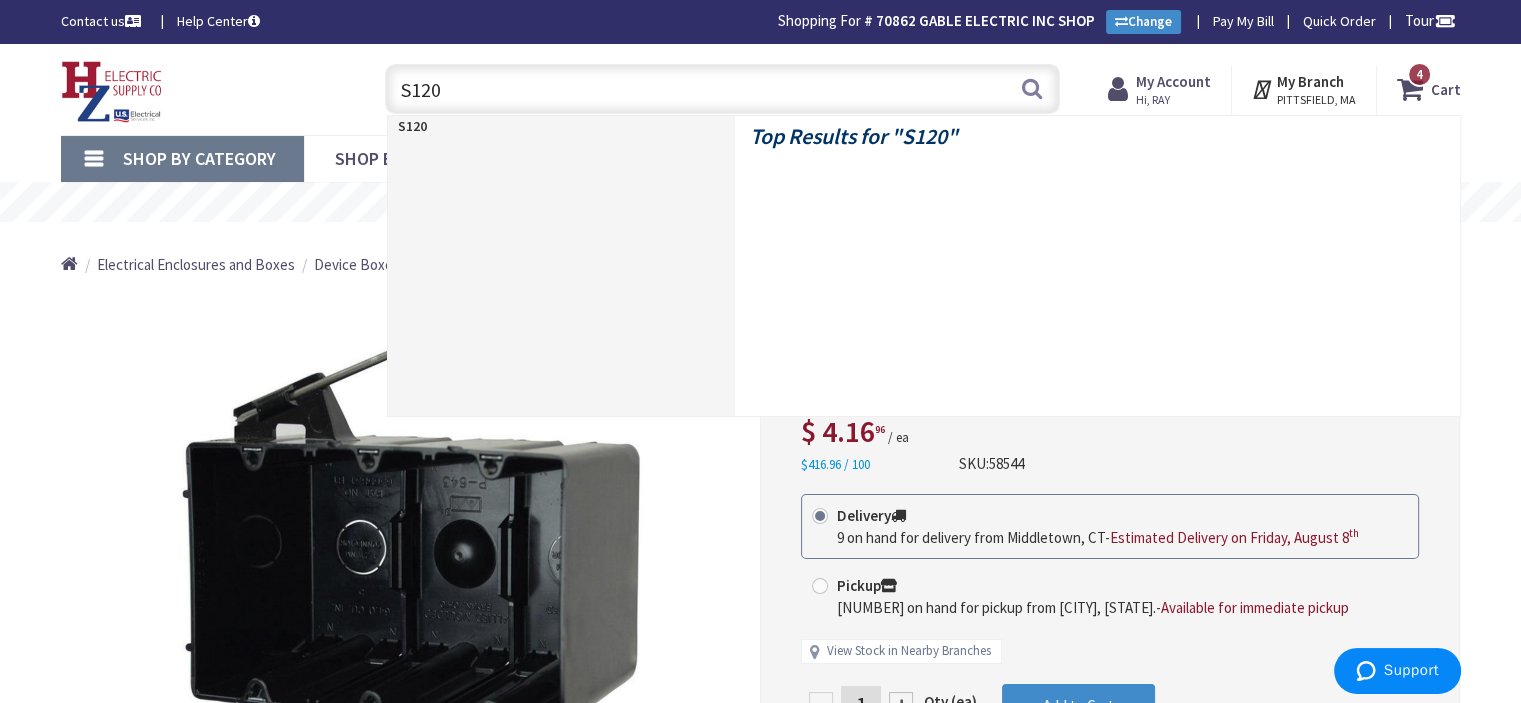type on "S120R" 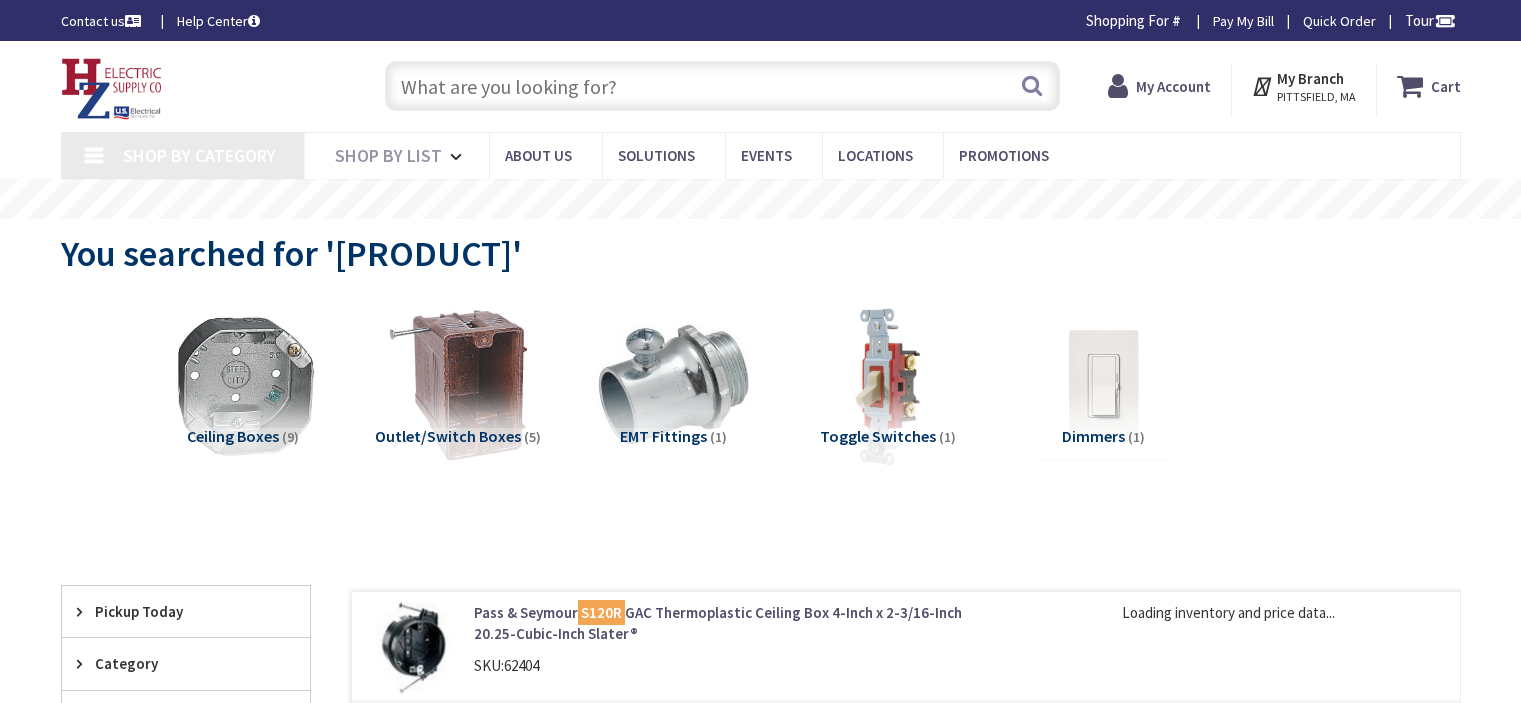 scroll, scrollTop: 0, scrollLeft: 0, axis: both 